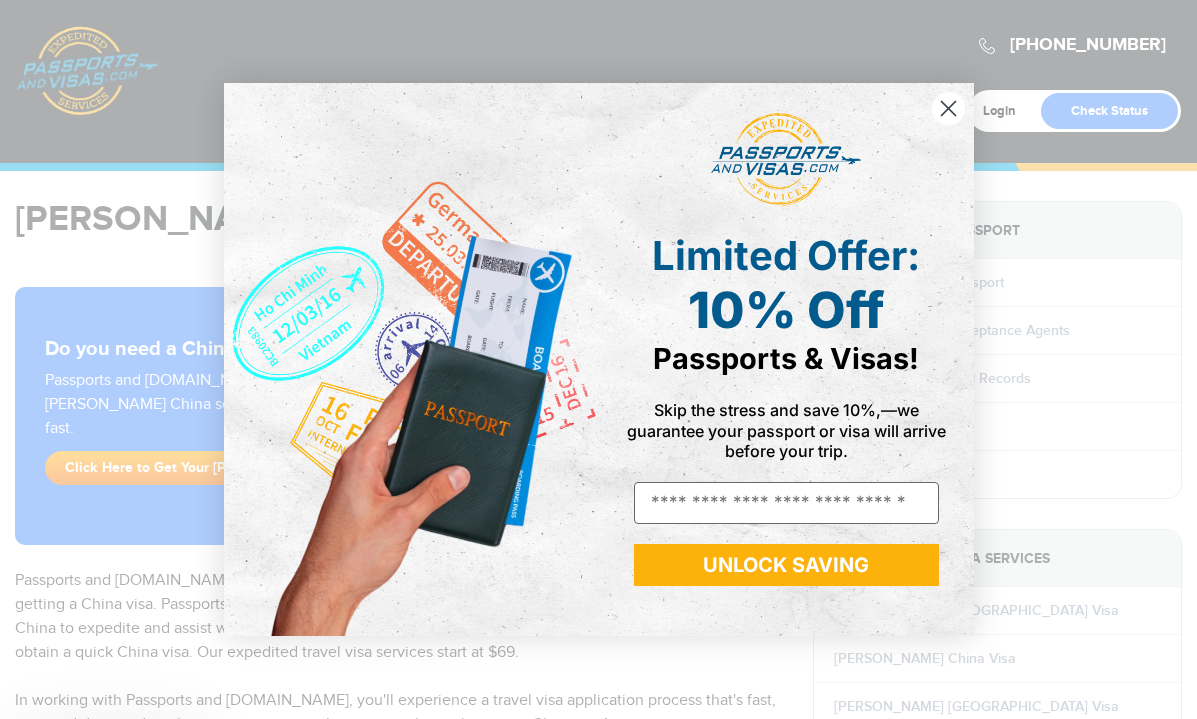 scroll, scrollTop: 0, scrollLeft: 0, axis: both 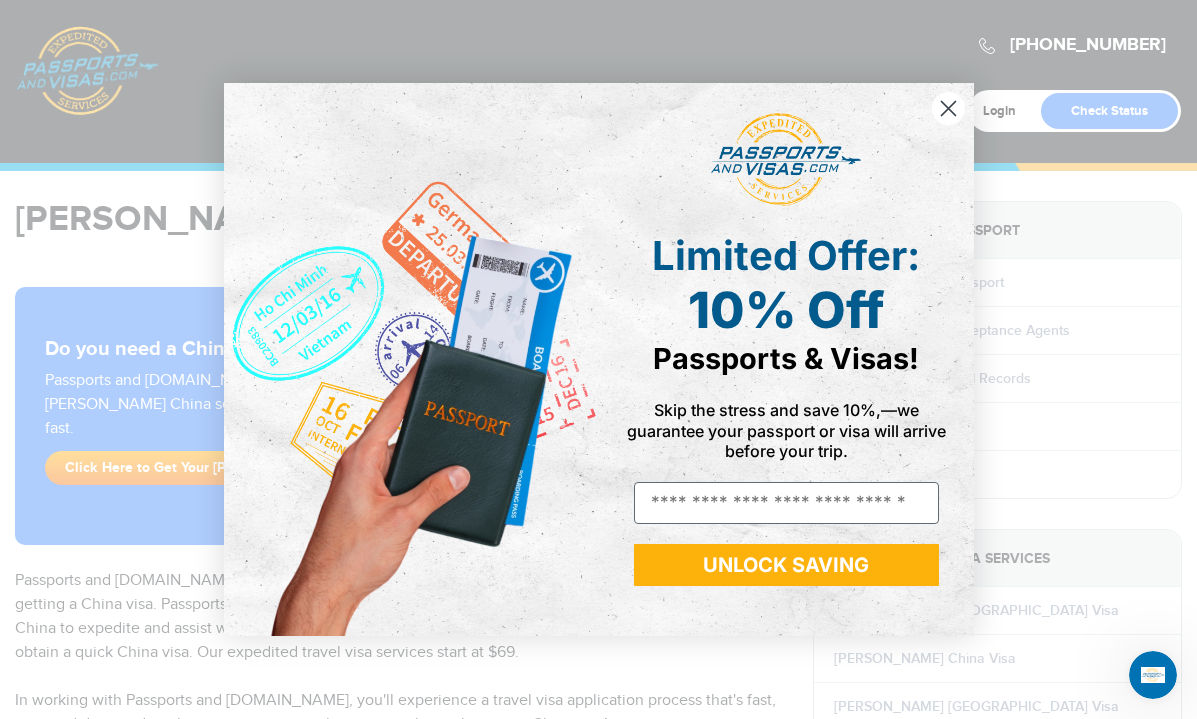 click 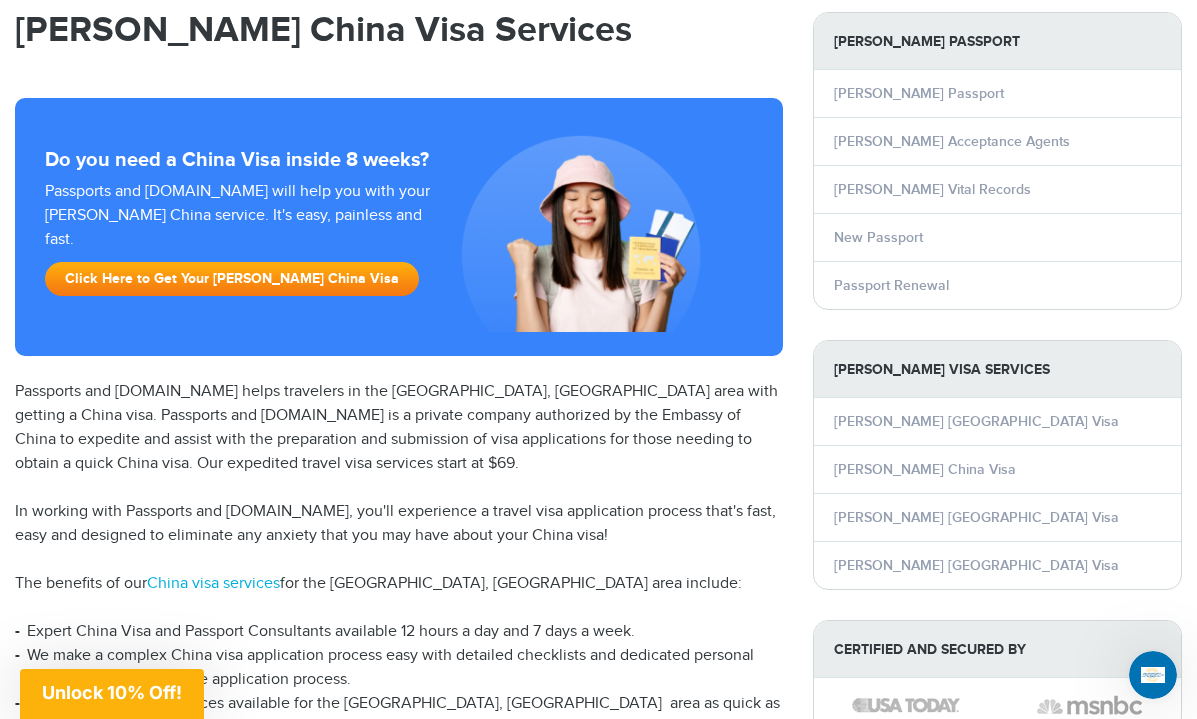 scroll, scrollTop: 185, scrollLeft: 0, axis: vertical 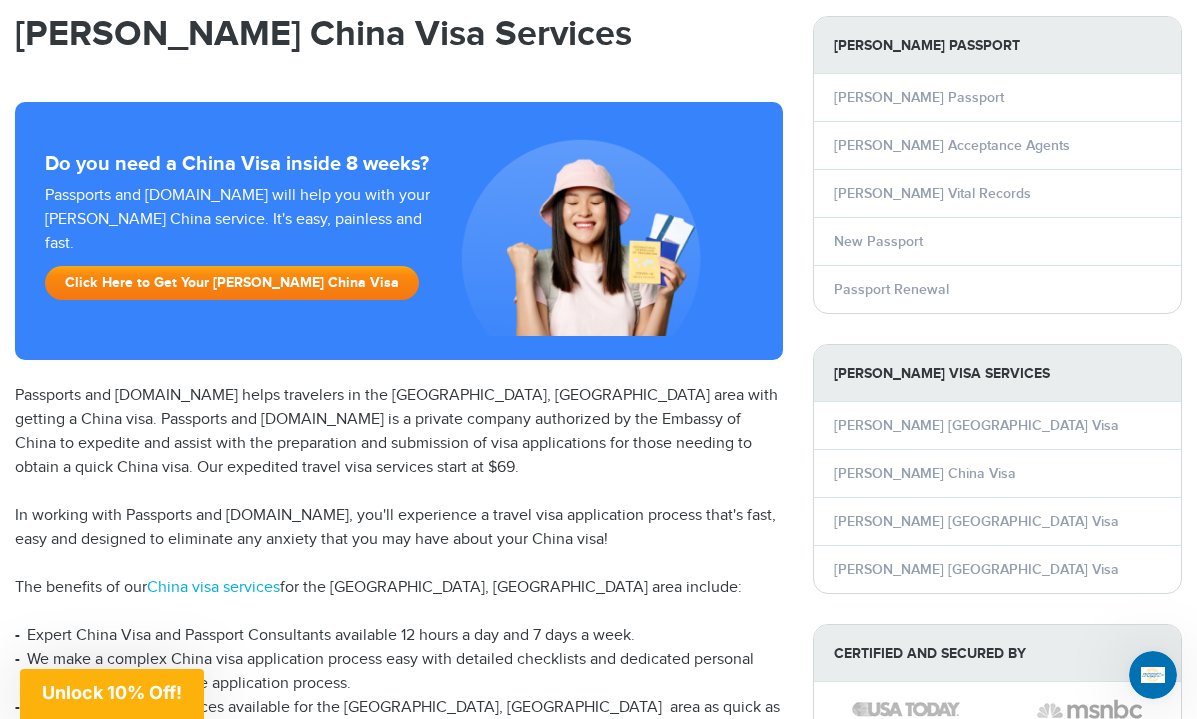 click on "Click Here to Get Your [PERSON_NAME] China Visa" at bounding box center [232, 283] 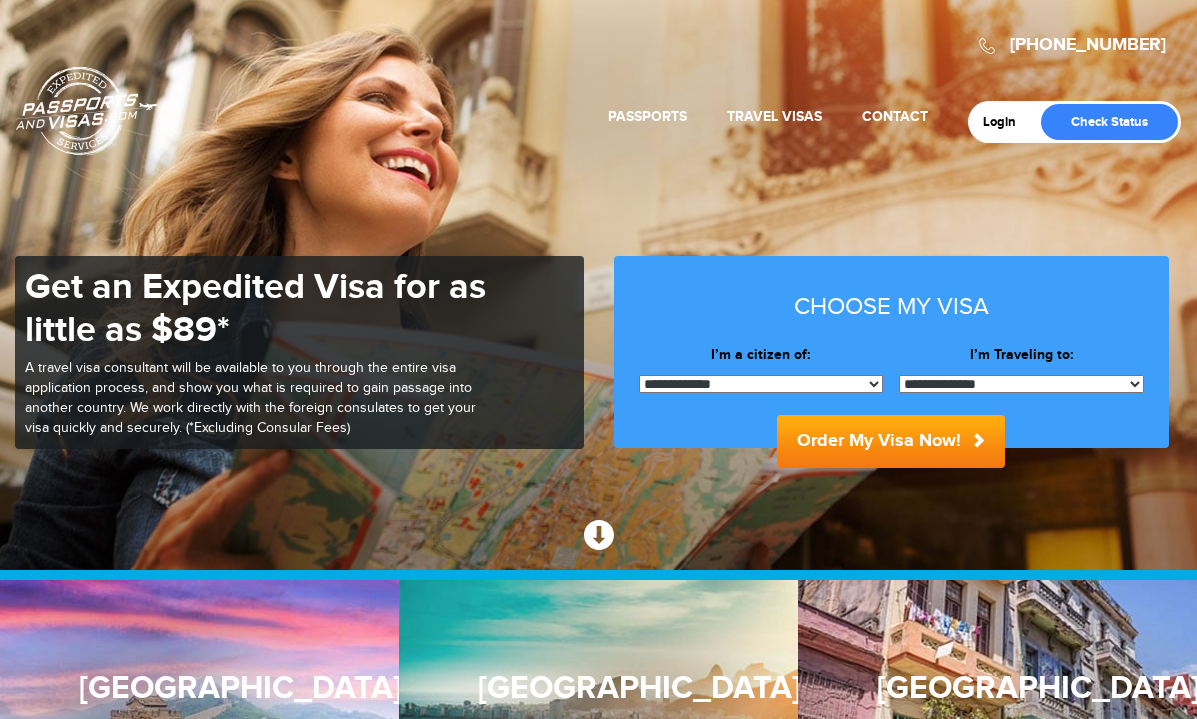 scroll, scrollTop: 0, scrollLeft: 0, axis: both 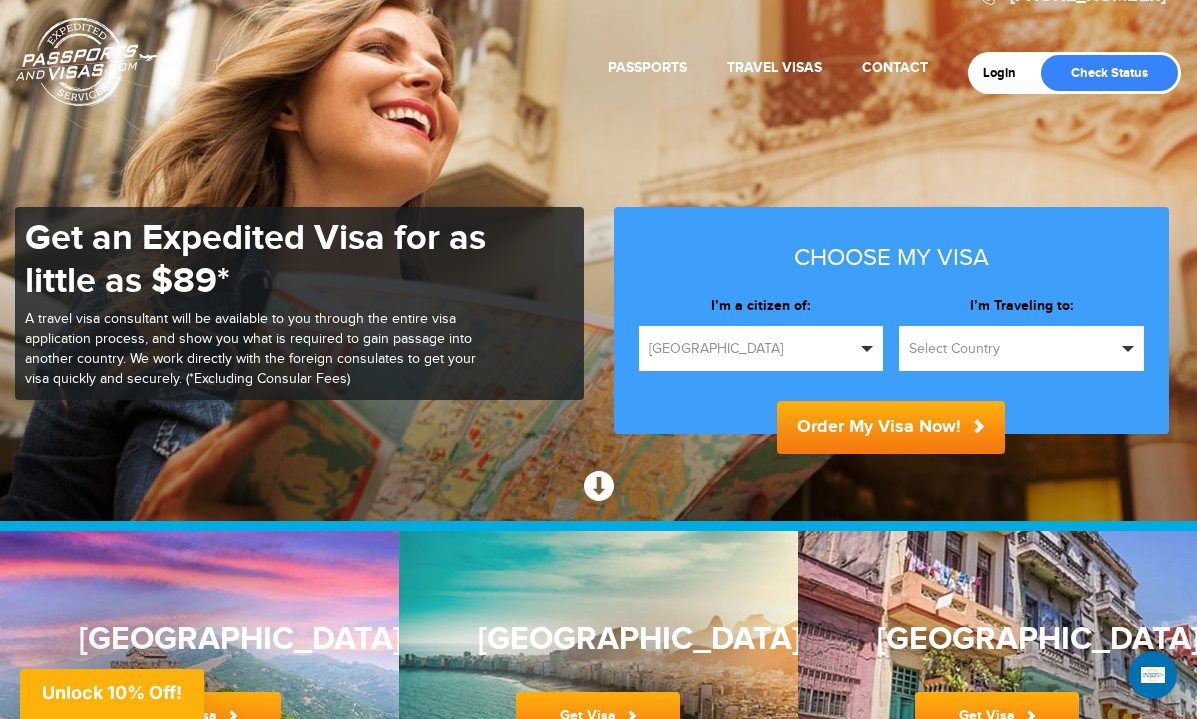 click on "Select Country" at bounding box center [1012, 349] 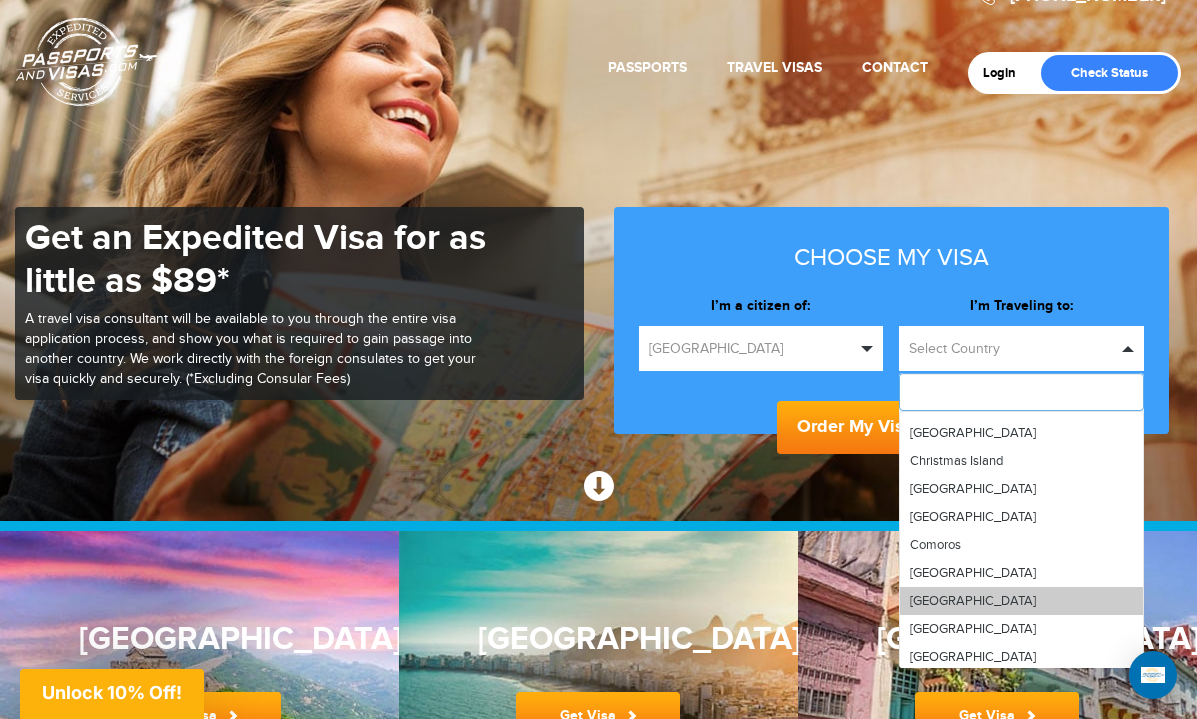 scroll, scrollTop: 1179, scrollLeft: 0, axis: vertical 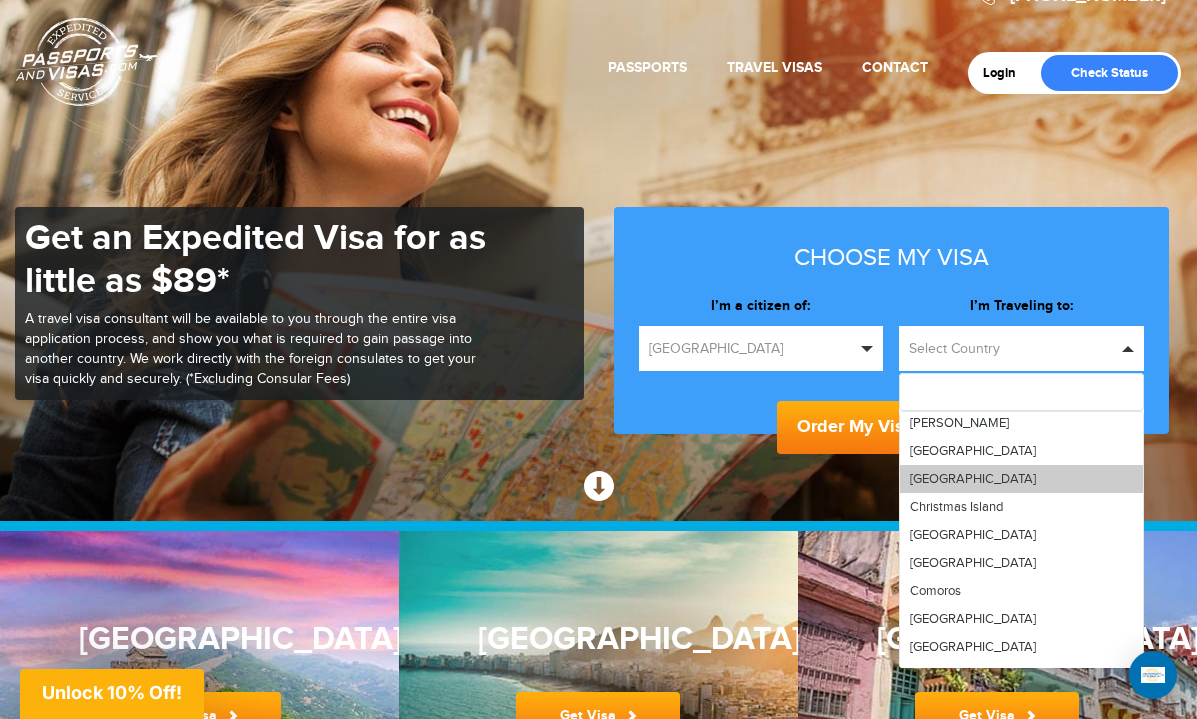 click on "China" at bounding box center (1021, 479) 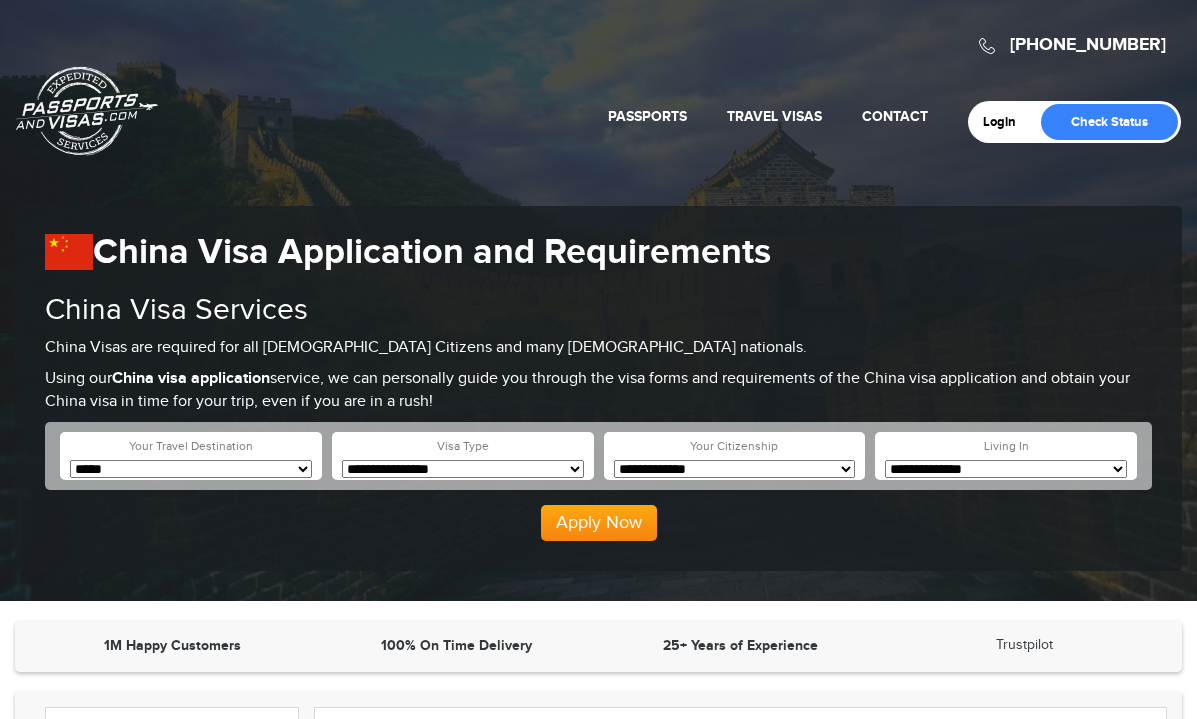 scroll, scrollTop: 0, scrollLeft: 0, axis: both 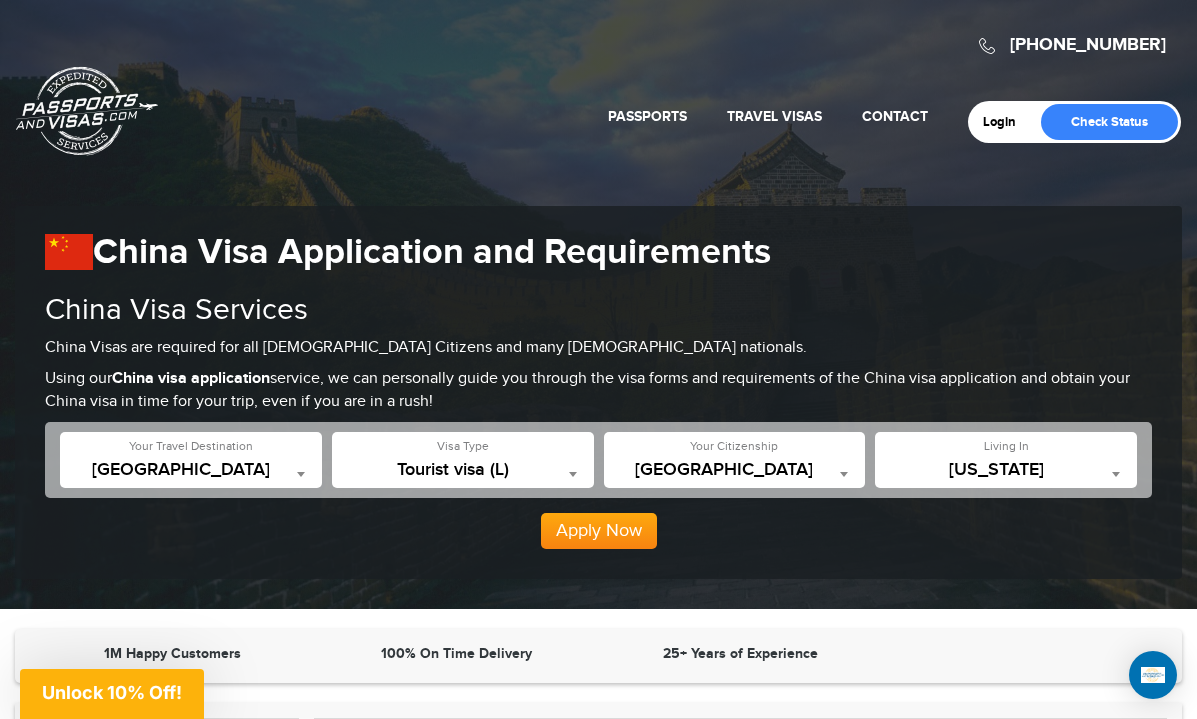 click on "Apply Now" at bounding box center (599, 531) 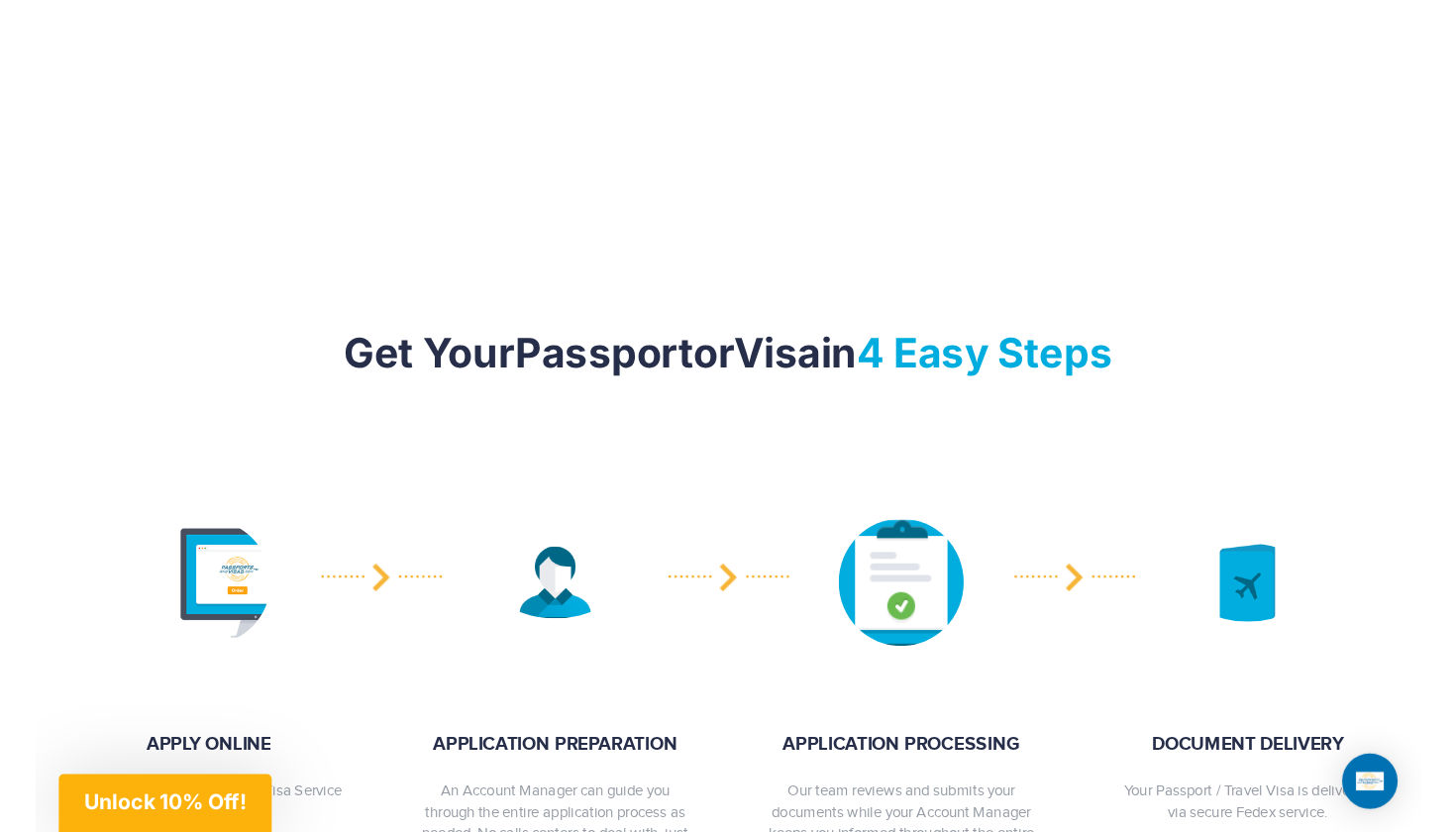 scroll, scrollTop: 2479, scrollLeft: 0, axis: vertical 